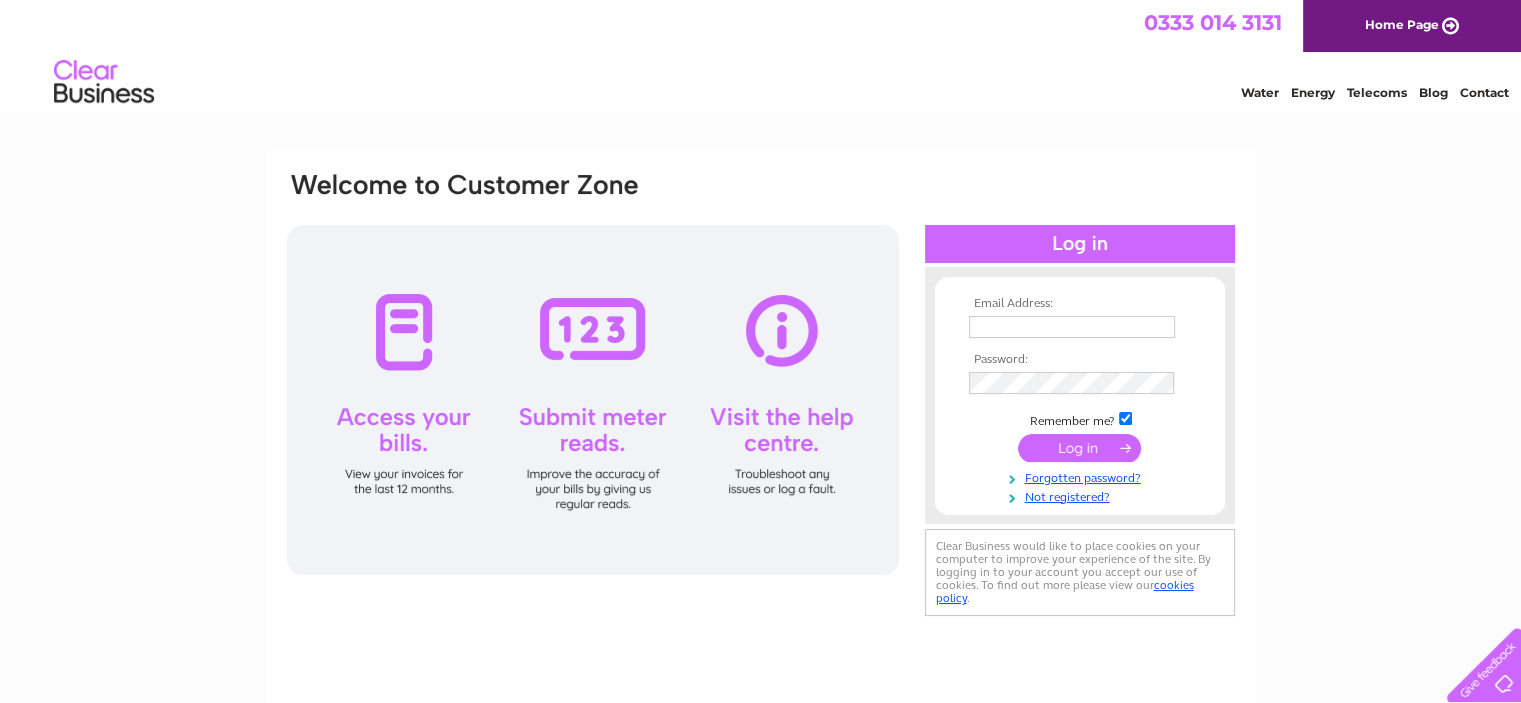 scroll, scrollTop: 0, scrollLeft: 0, axis: both 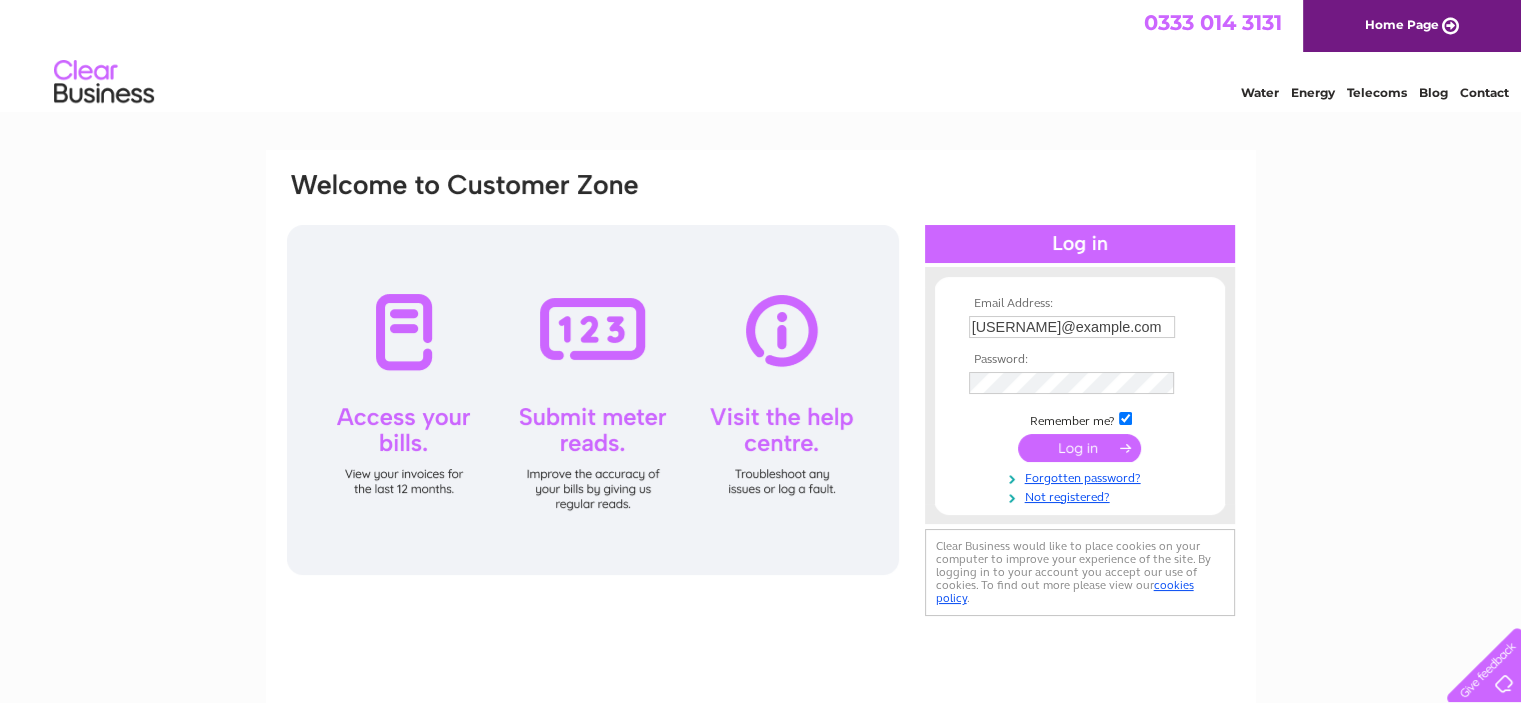 click at bounding box center (1079, 448) 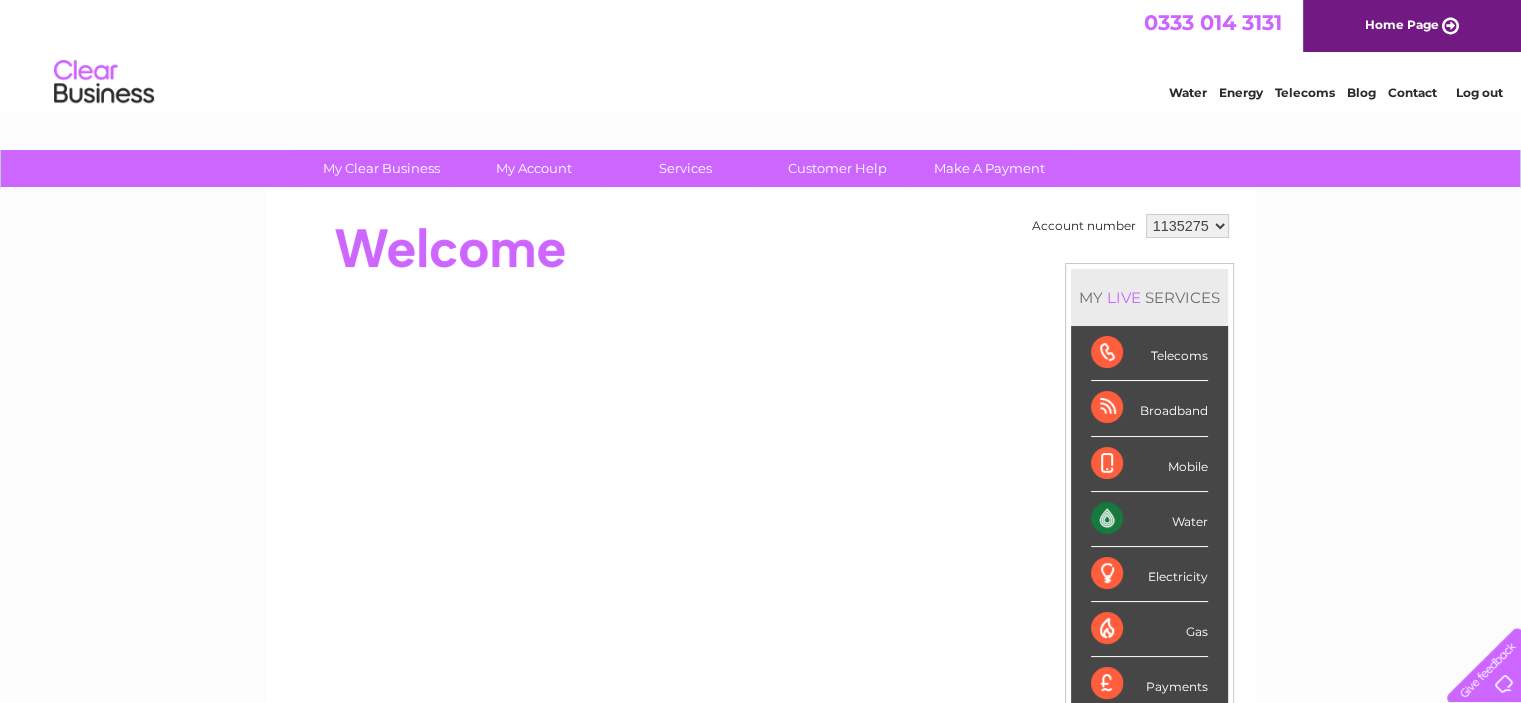 scroll, scrollTop: 0, scrollLeft: 0, axis: both 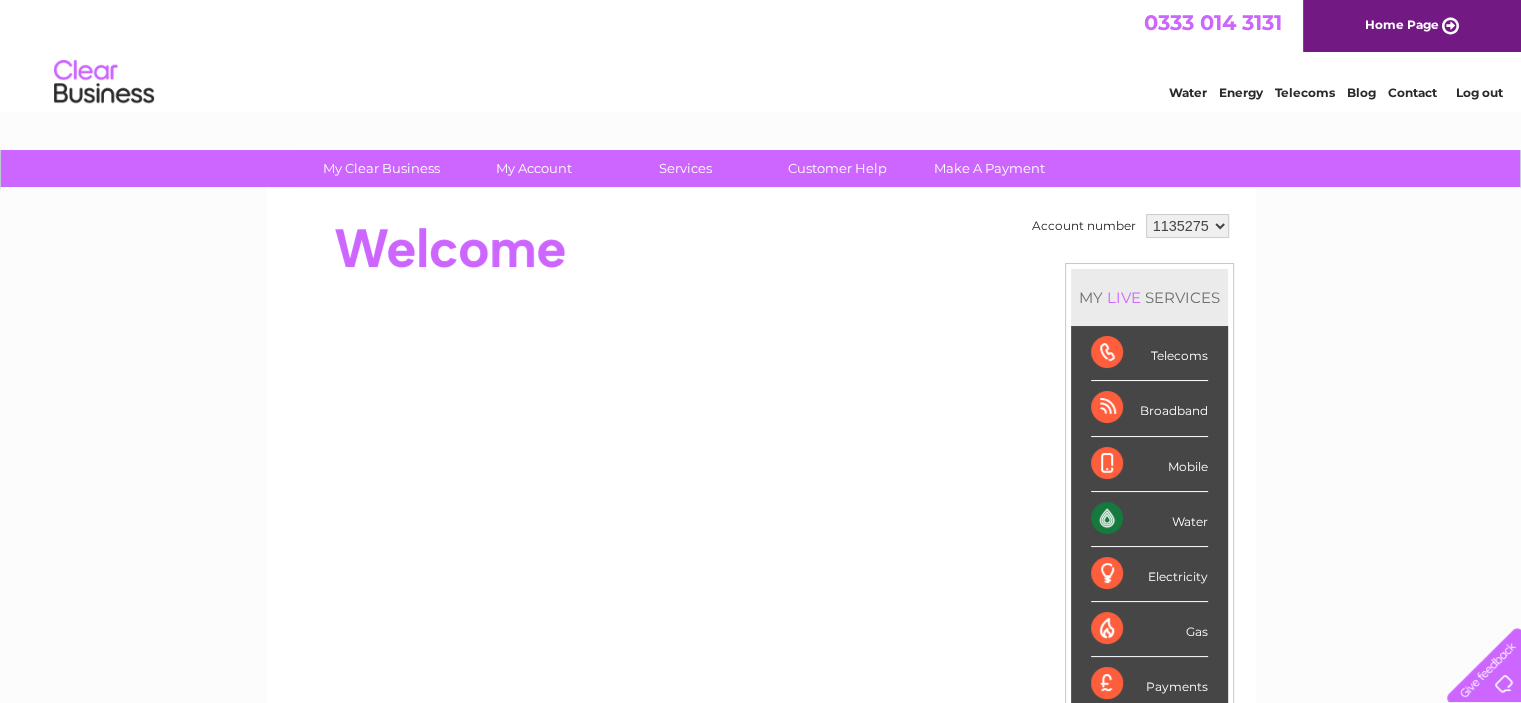 click on "Water" at bounding box center (1149, 519) 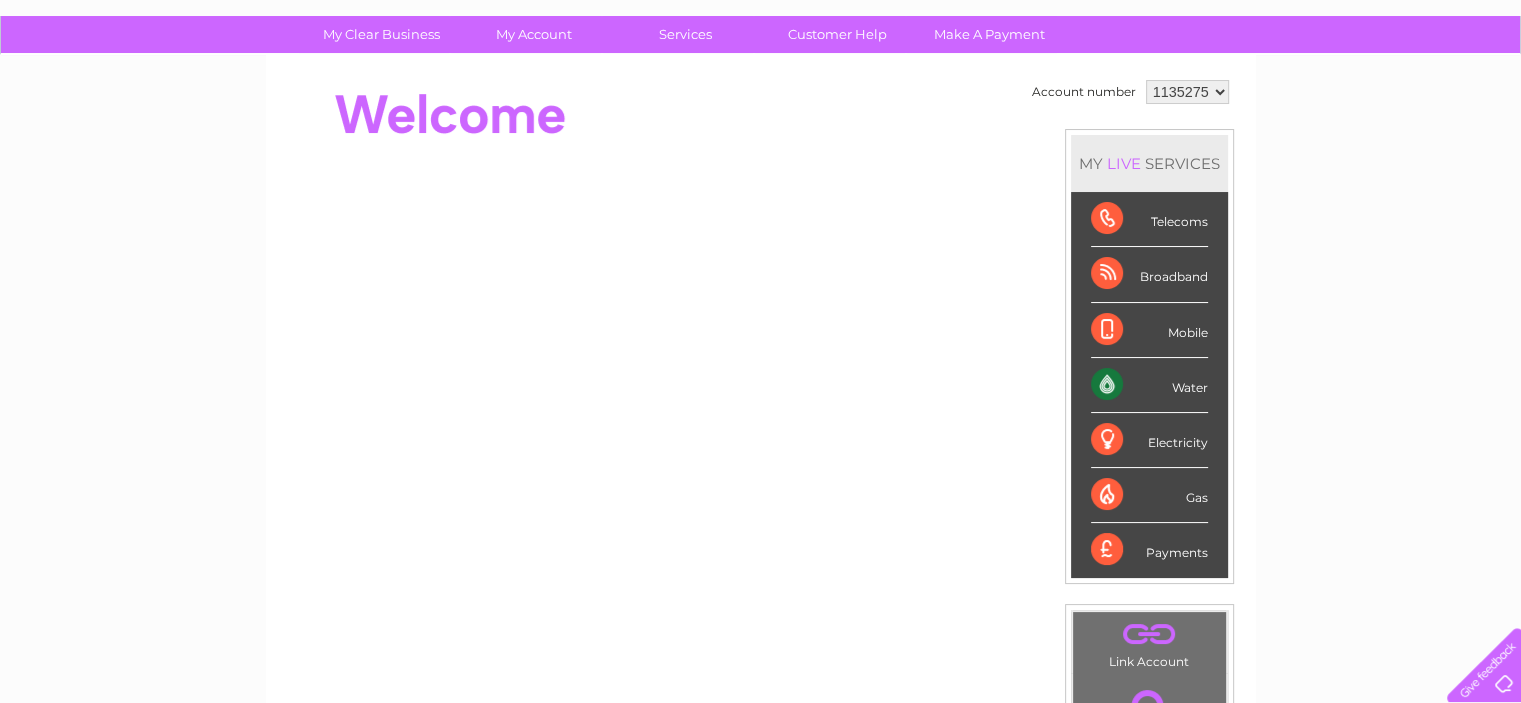 scroll, scrollTop: 100, scrollLeft: 0, axis: vertical 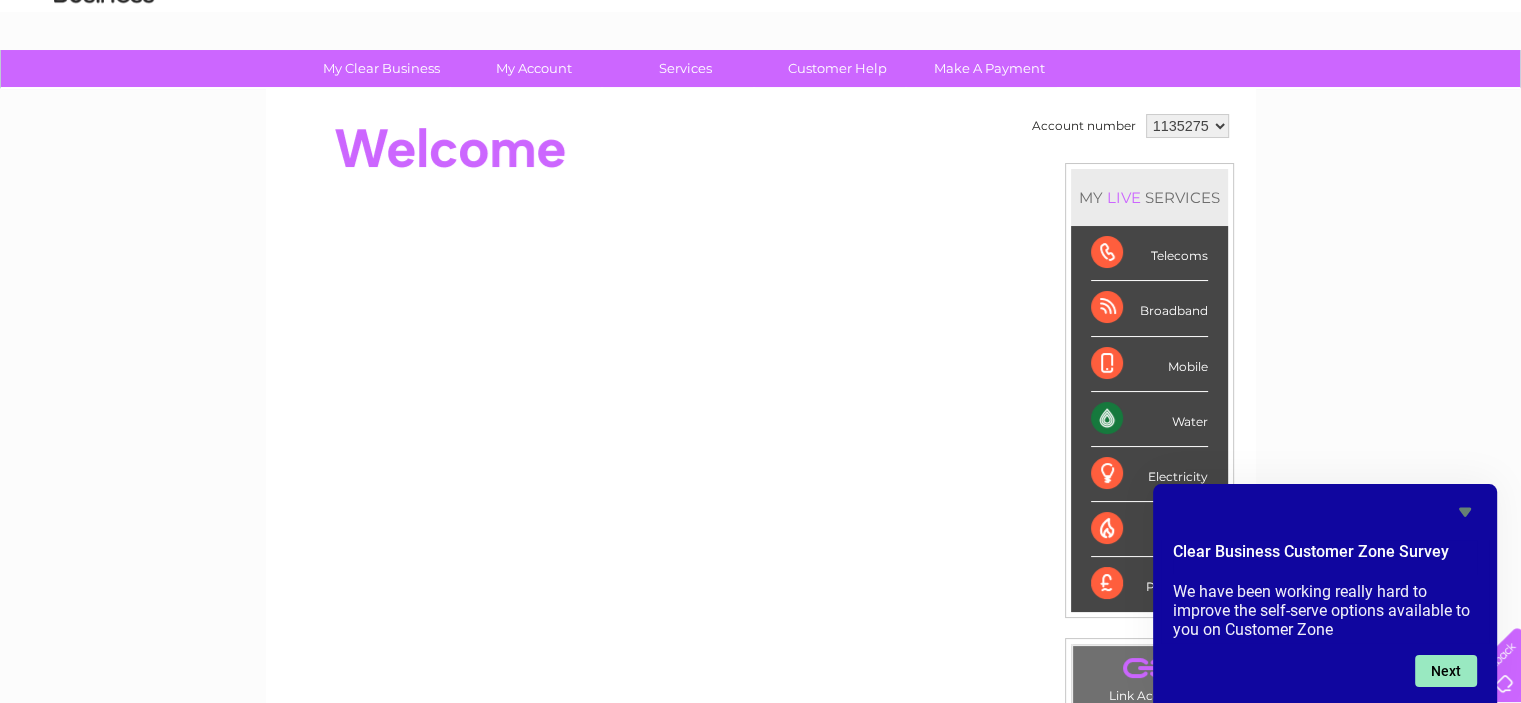 click on "Next" at bounding box center (1446, 671) 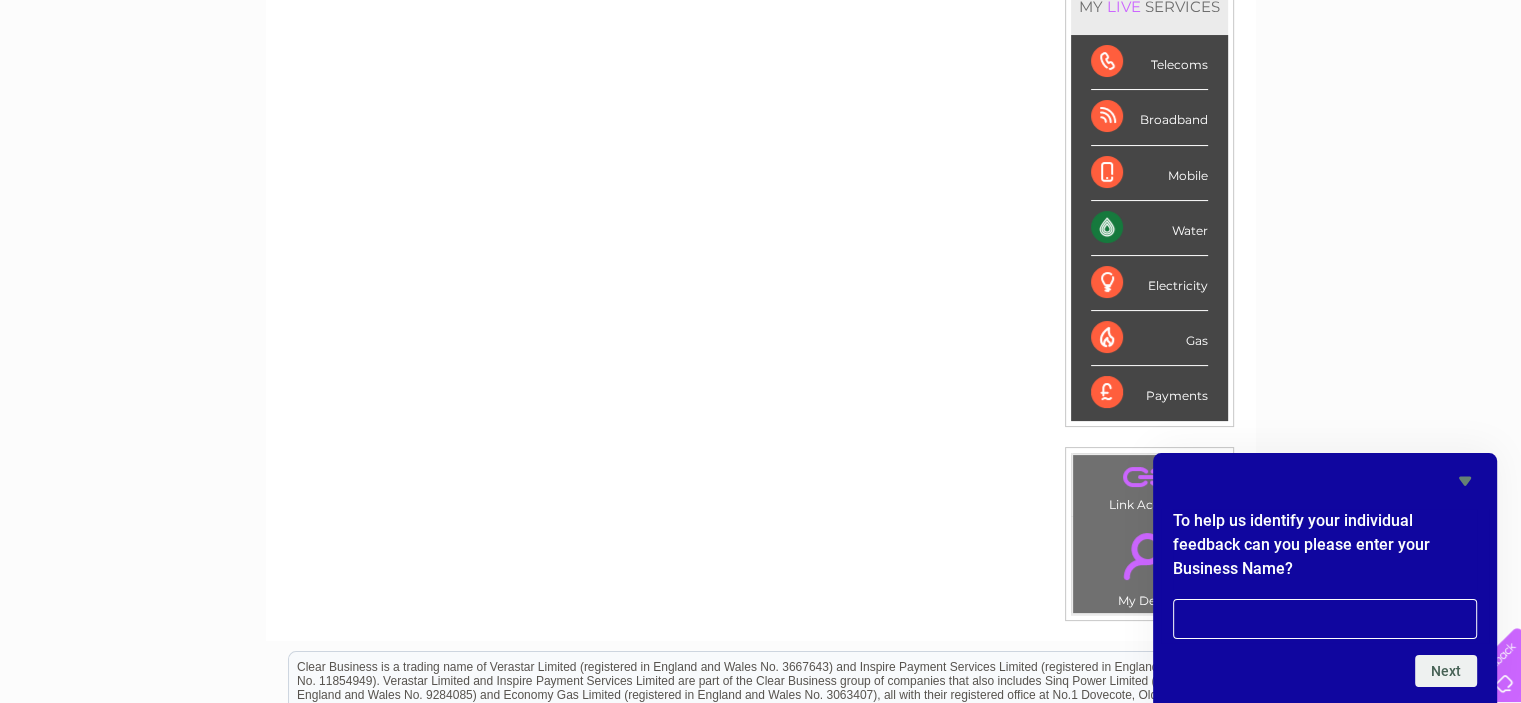 scroll, scrollTop: 300, scrollLeft: 0, axis: vertical 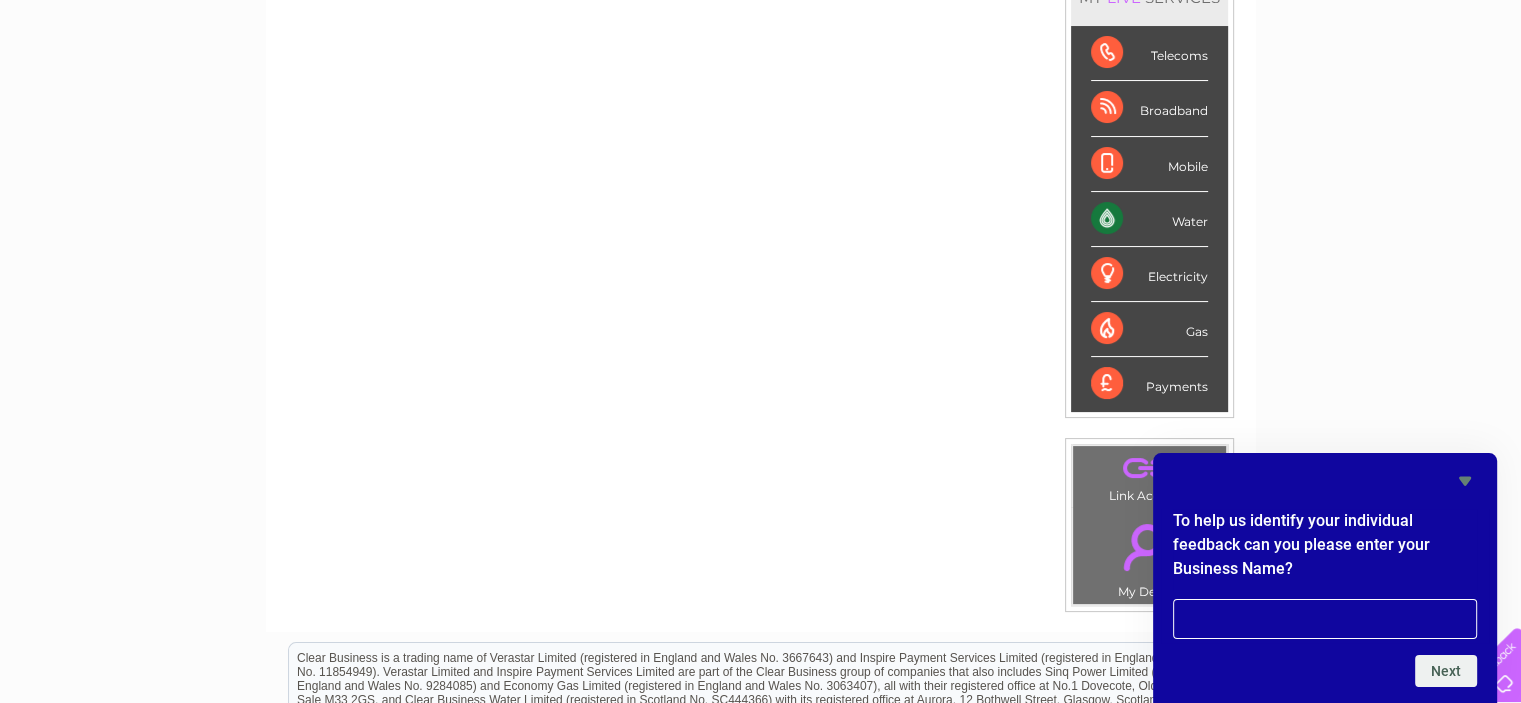 click on "Water" at bounding box center [1149, 219] 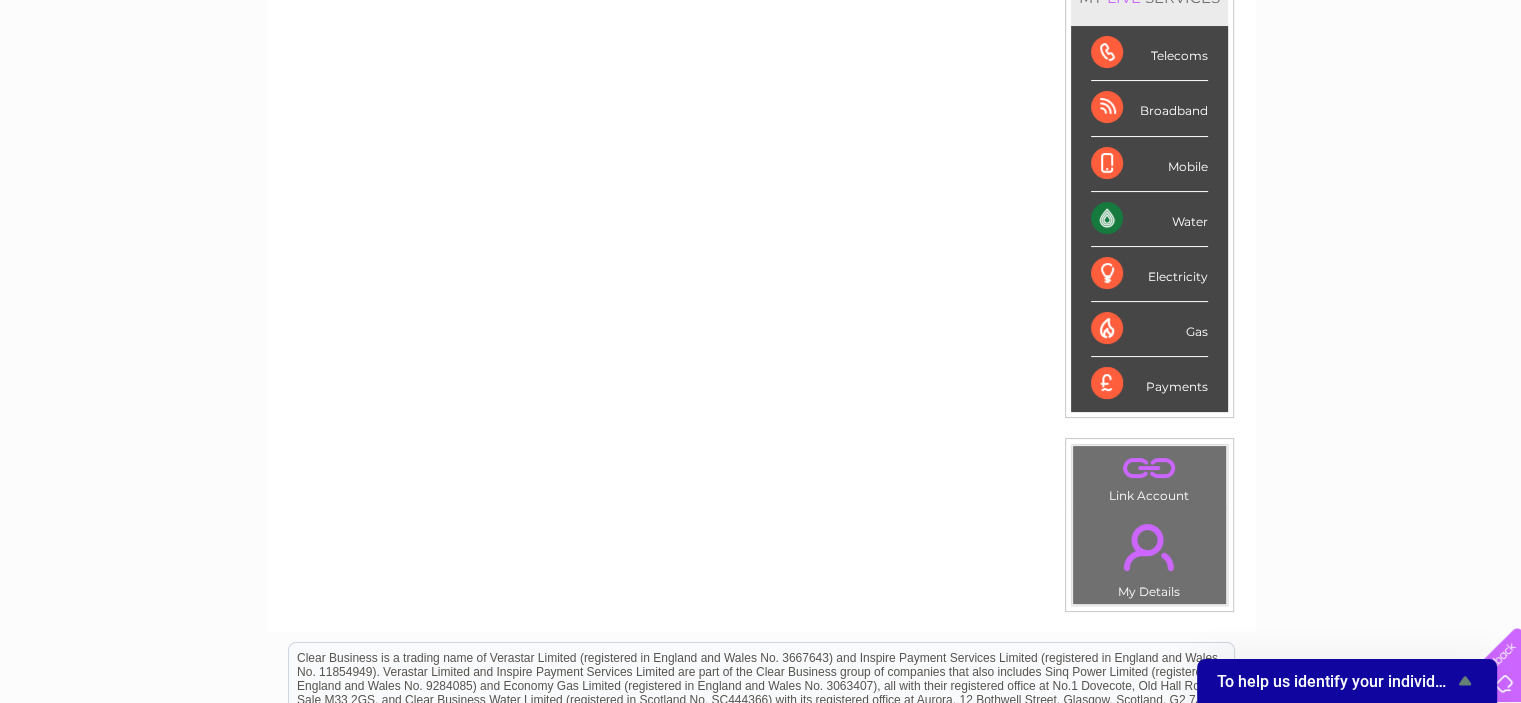 click on "Water" at bounding box center (1149, 219) 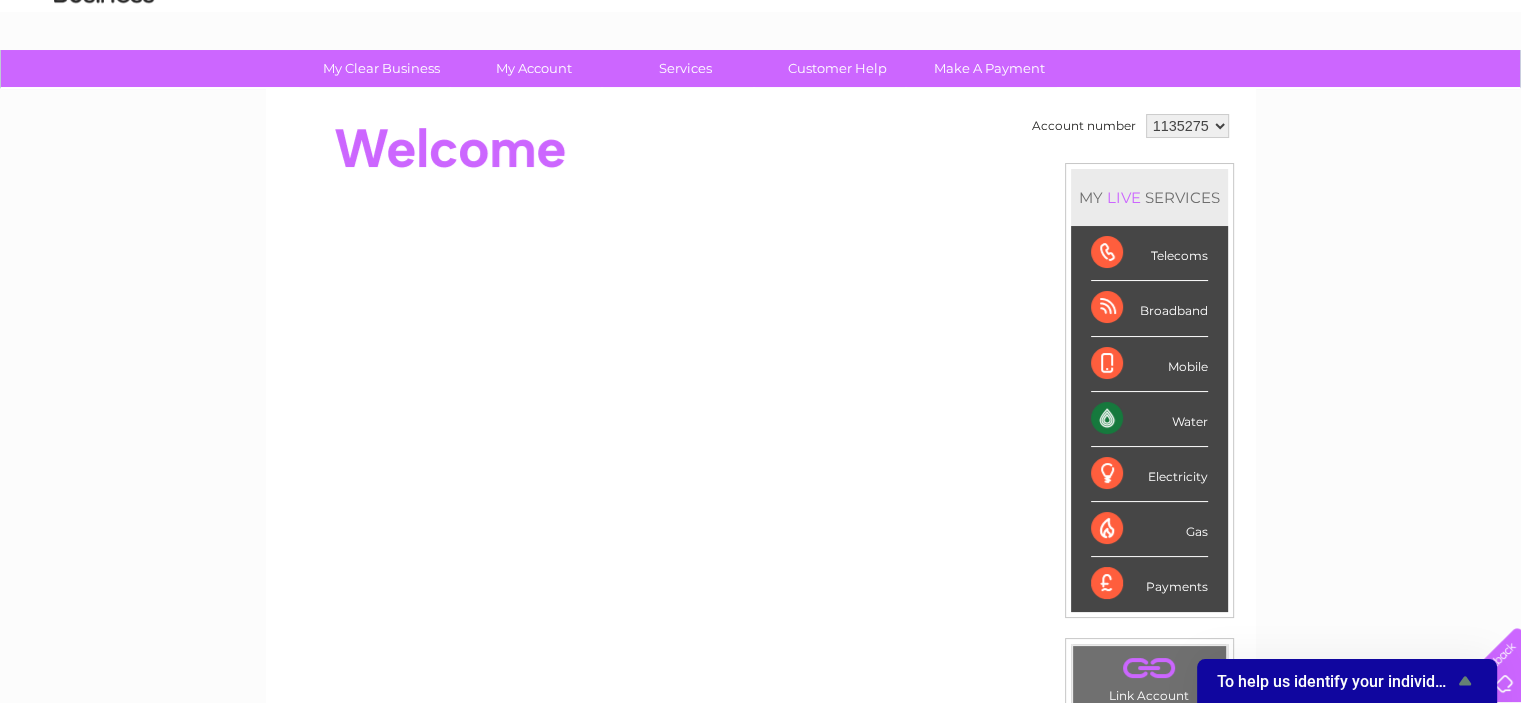 click on "1135275" at bounding box center [1187, 126] 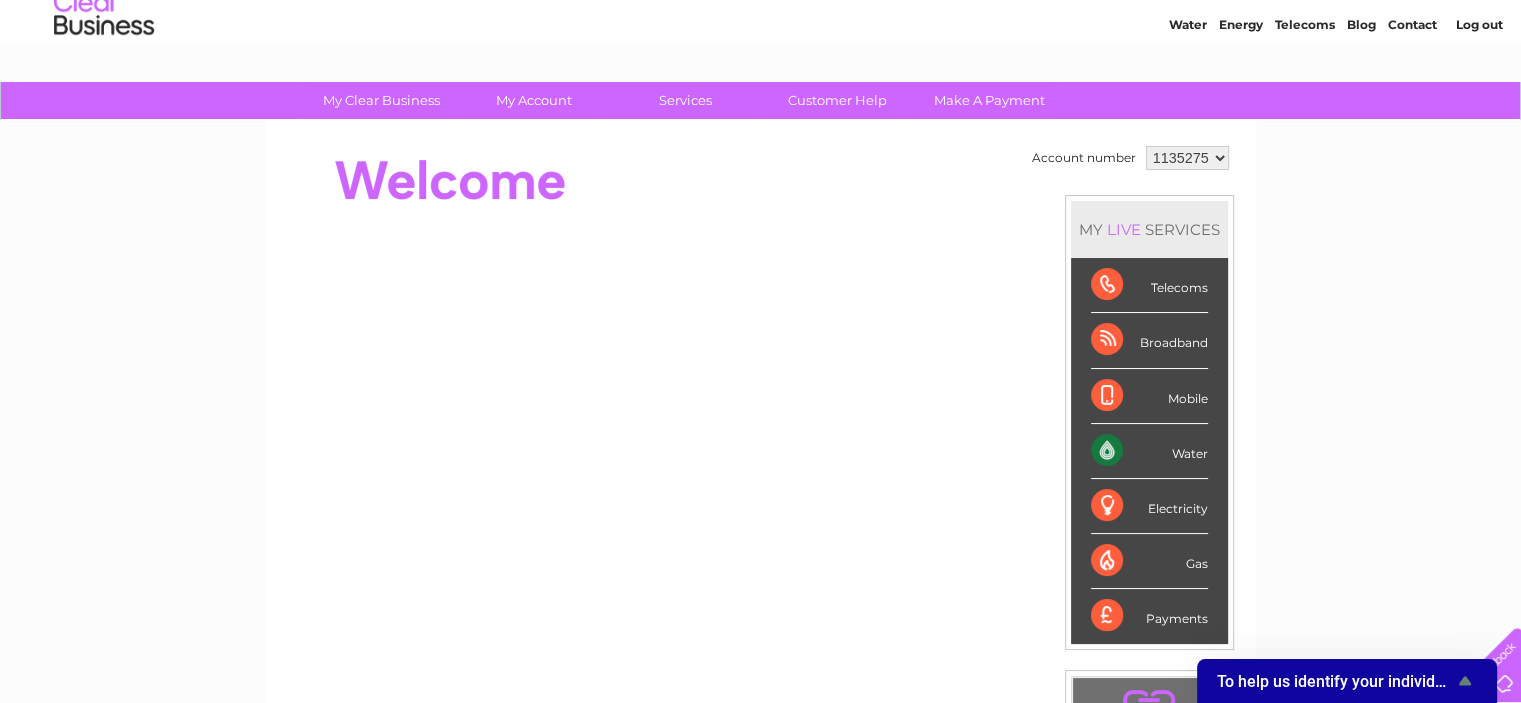scroll, scrollTop: 100, scrollLeft: 0, axis: vertical 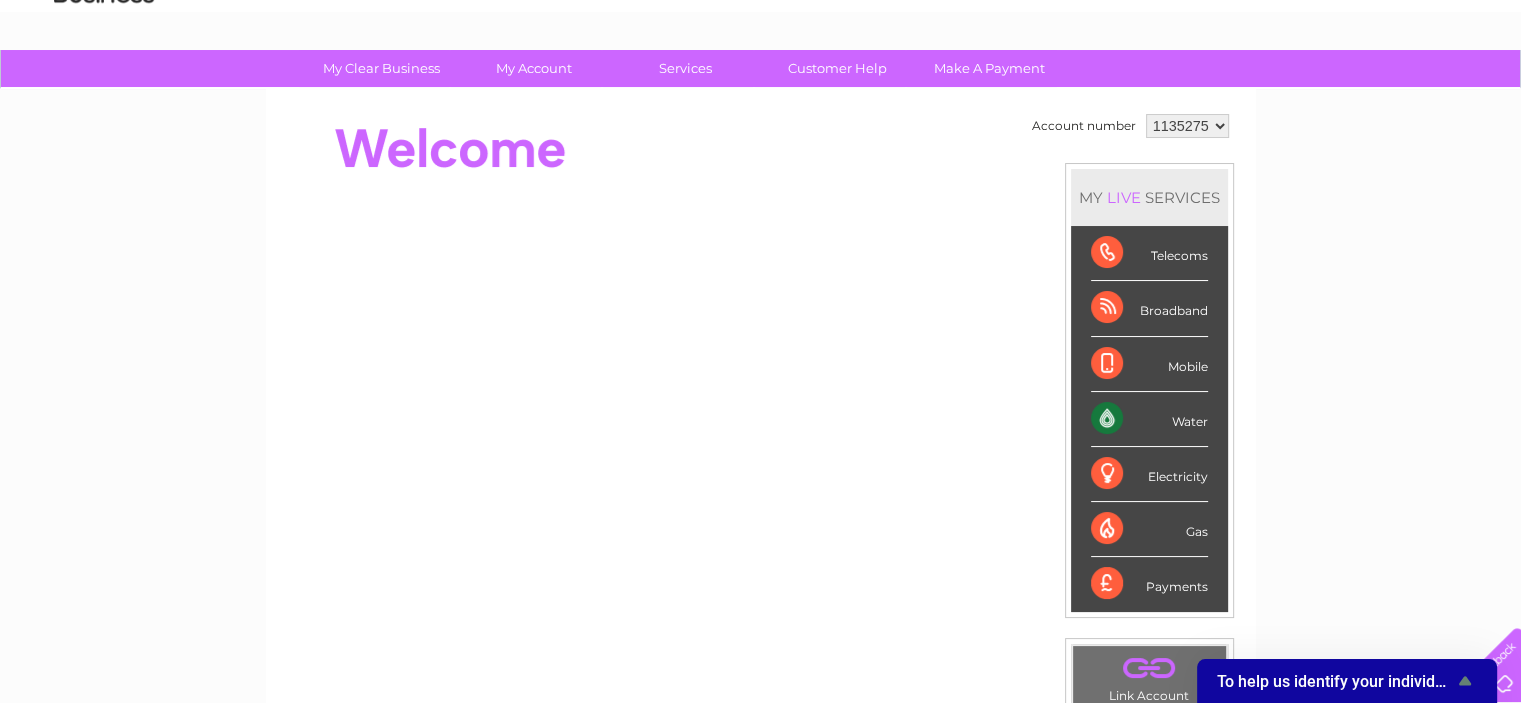 click on "Water" at bounding box center (1149, 419) 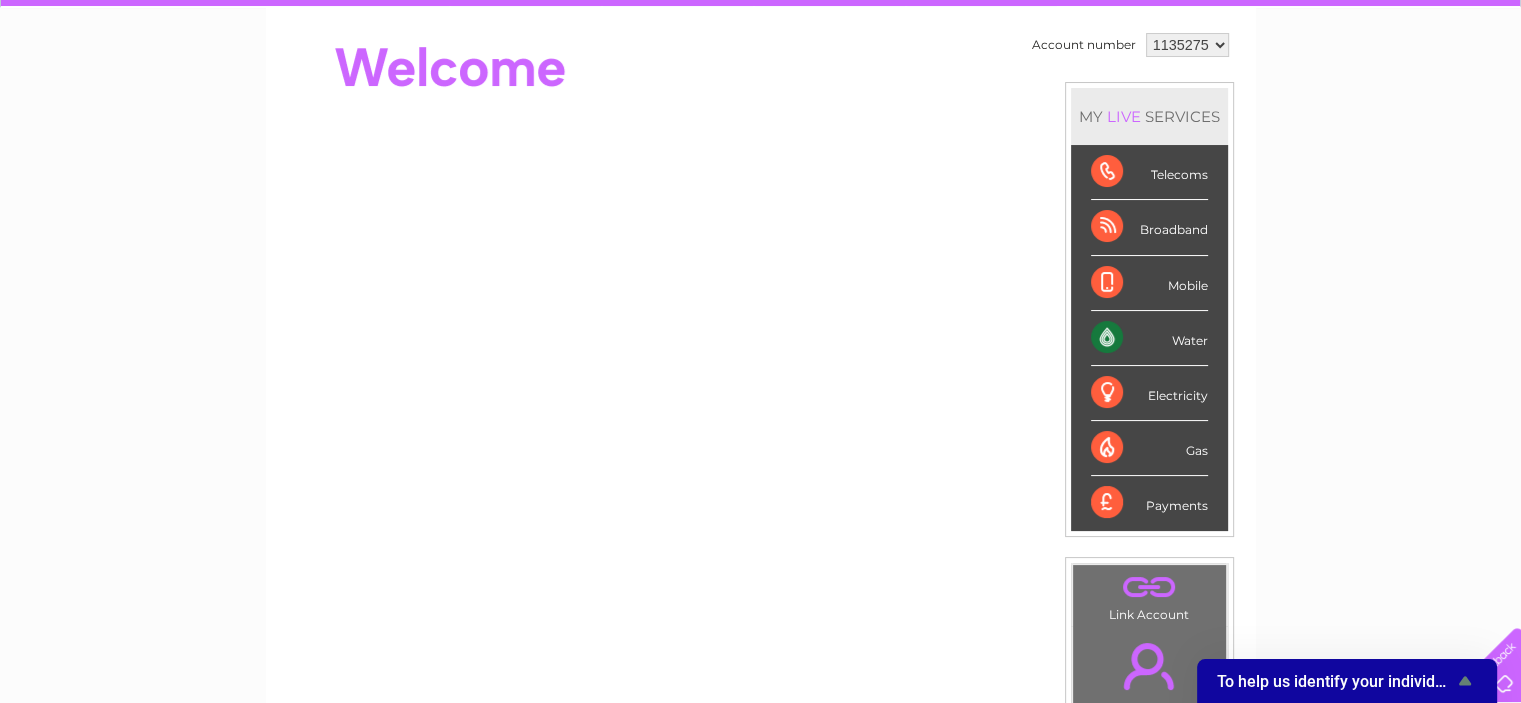 scroll, scrollTop: 81, scrollLeft: 0, axis: vertical 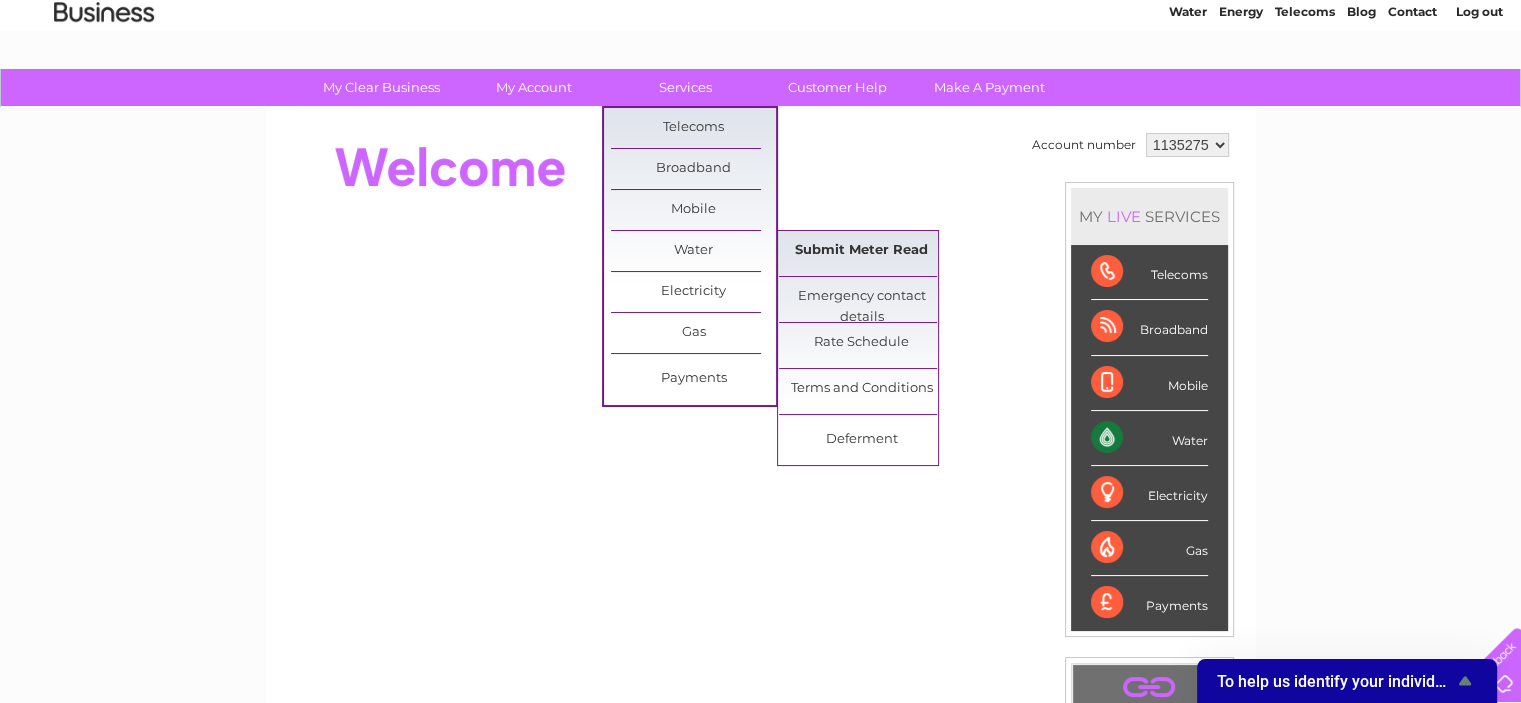 click on "Submit Meter Read" at bounding box center [861, 251] 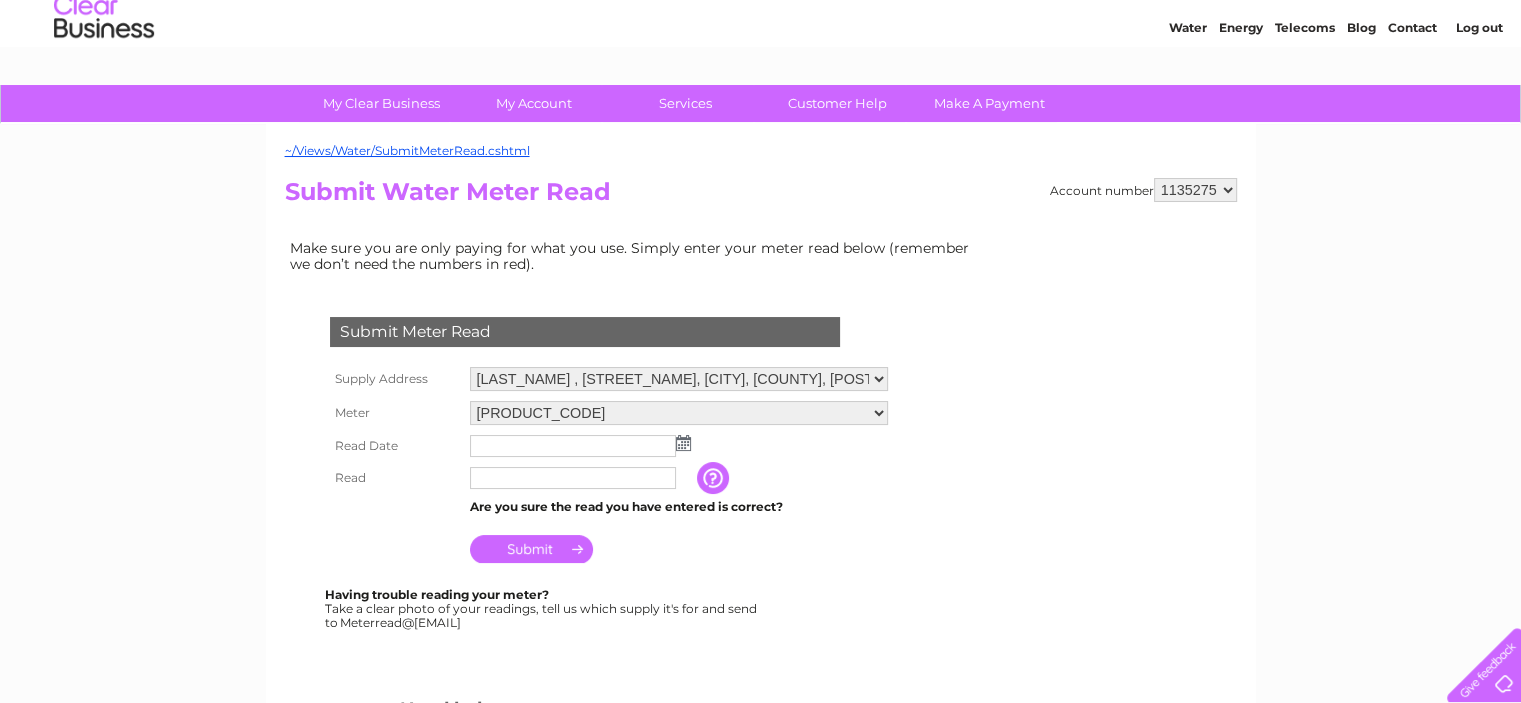 scroll, scrollTop: 100, scrollLeft: 0, axis: vertical 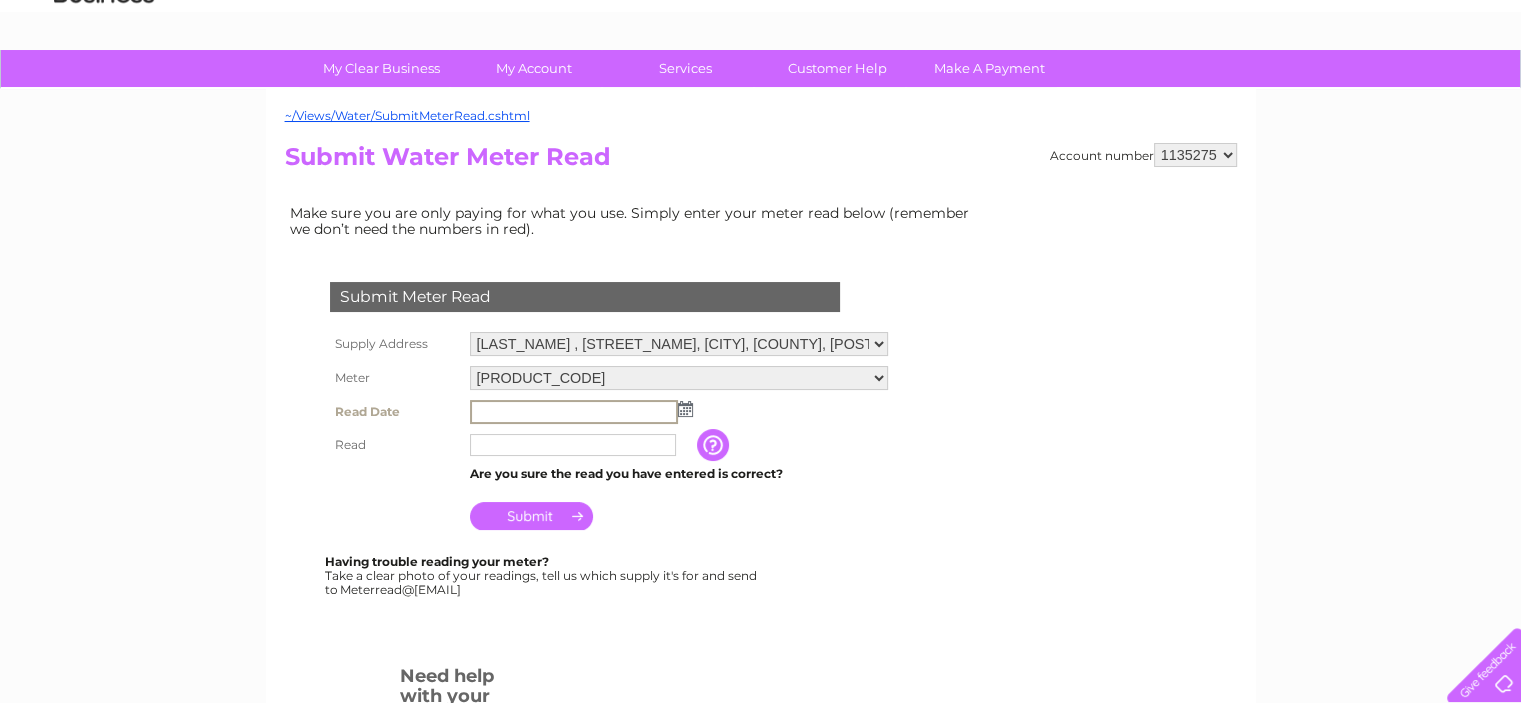 click at bounding box center (574, 412) 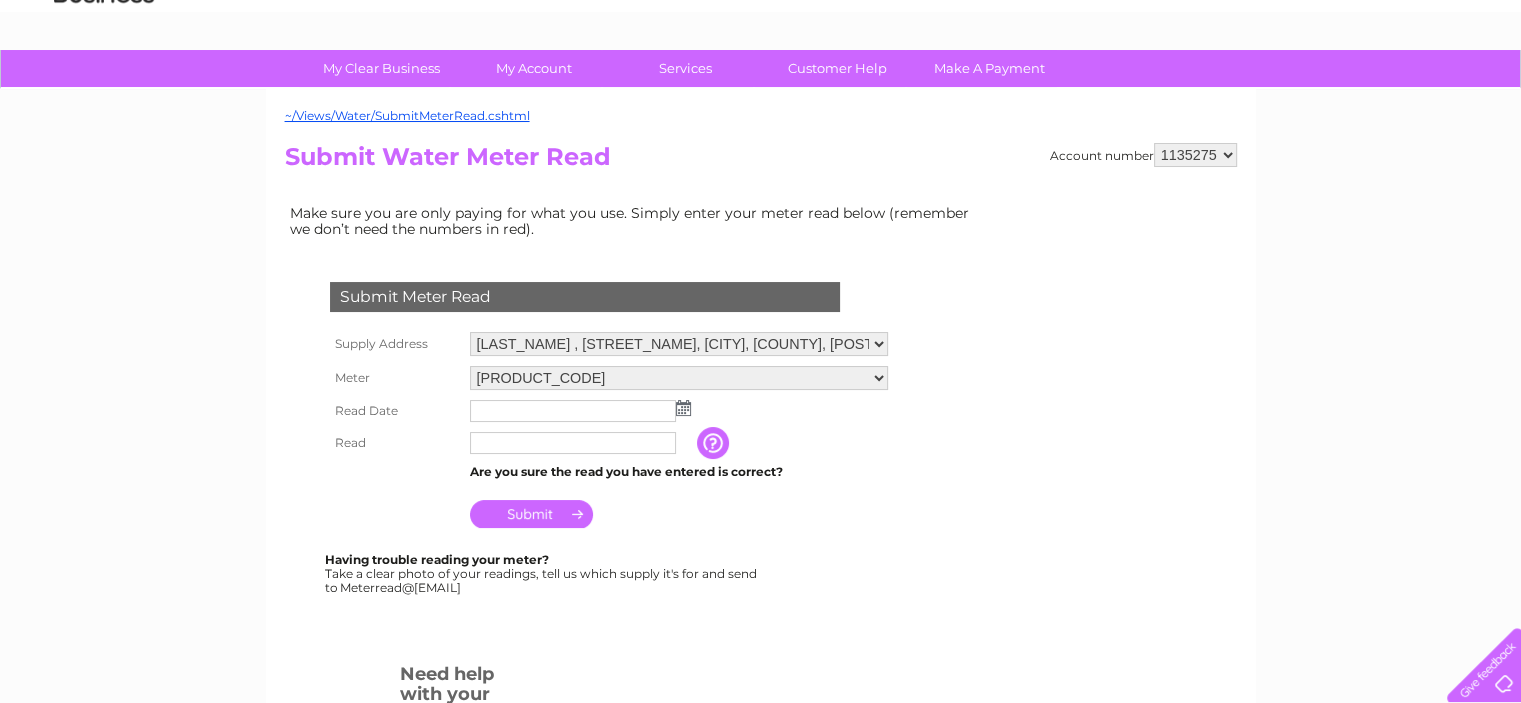 click at bounding box center (683, 408) 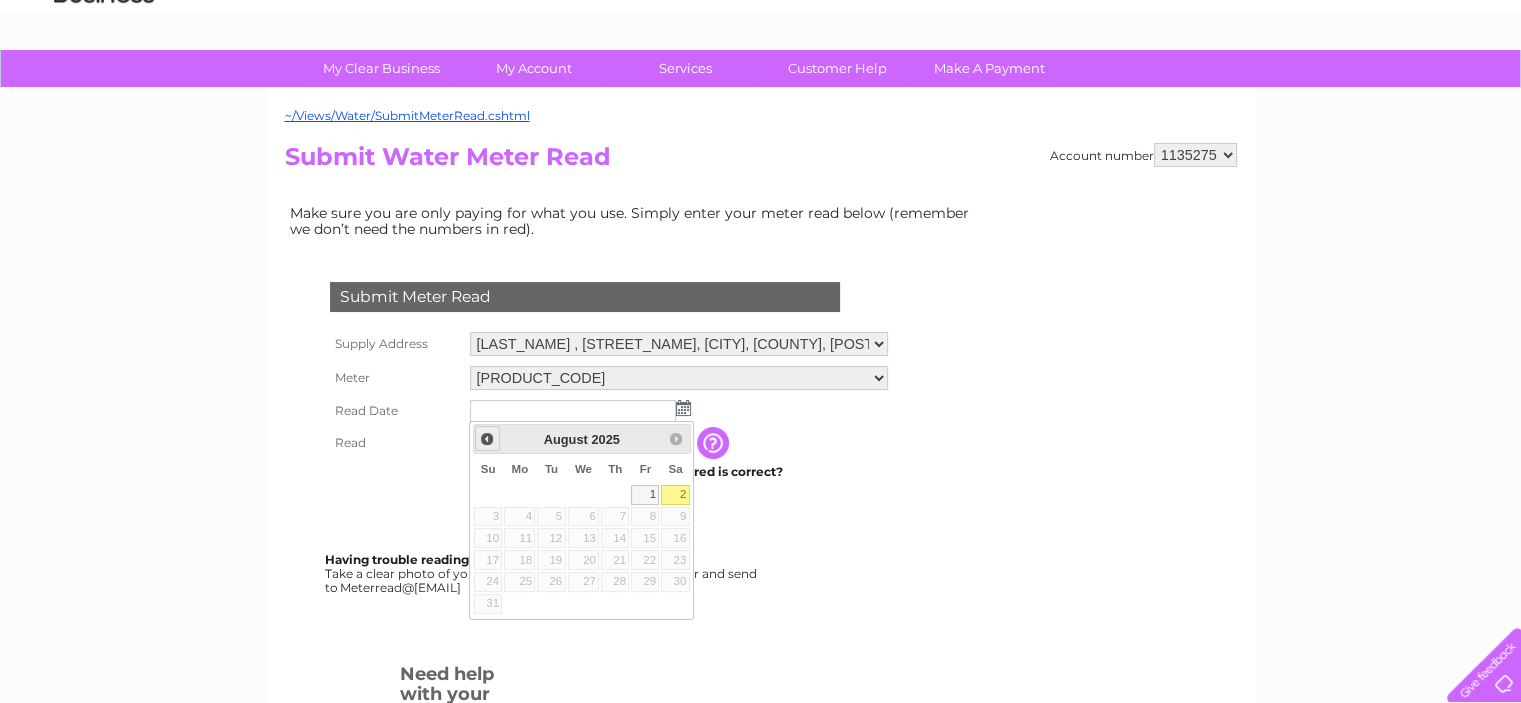 click on "Prev" at bounding box center [487, 439] 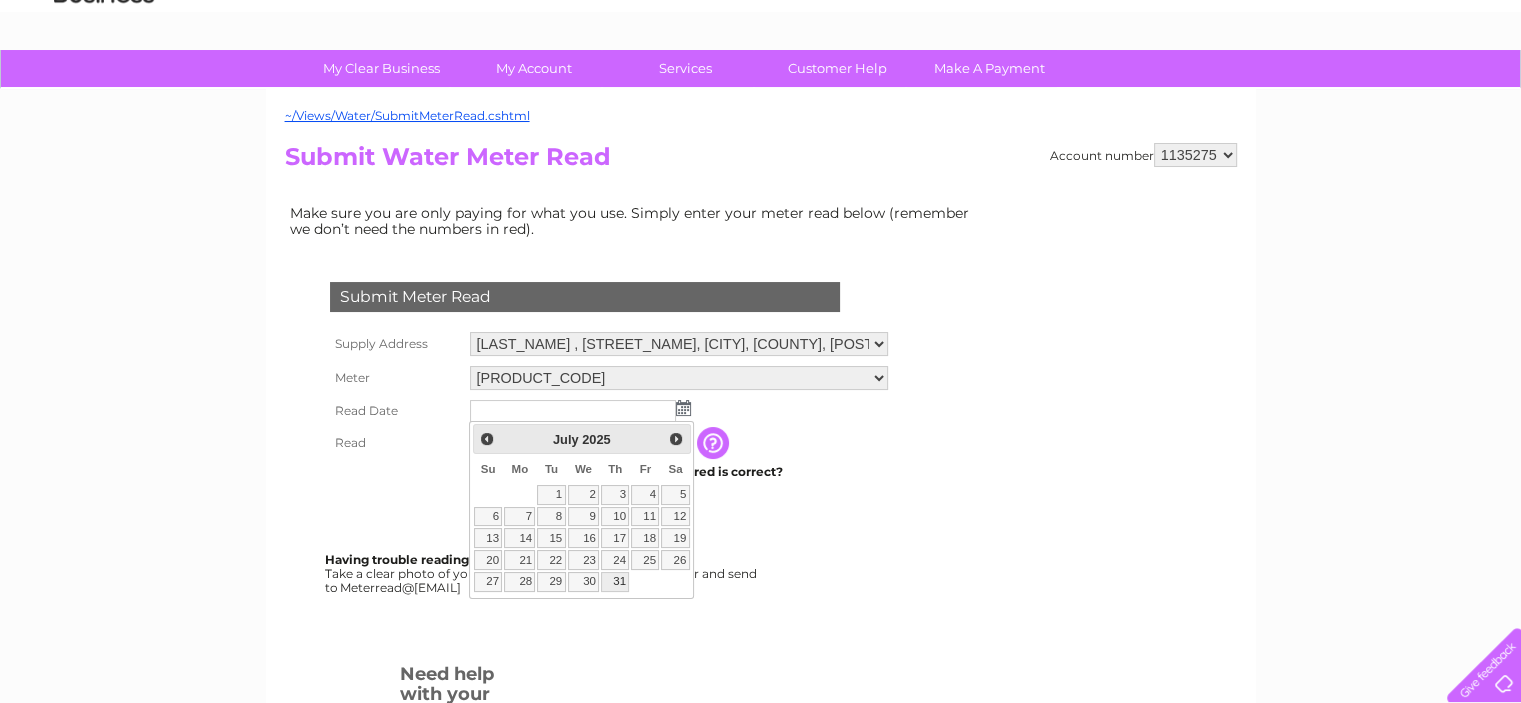 click on "31" at bounding box center [615, 582] 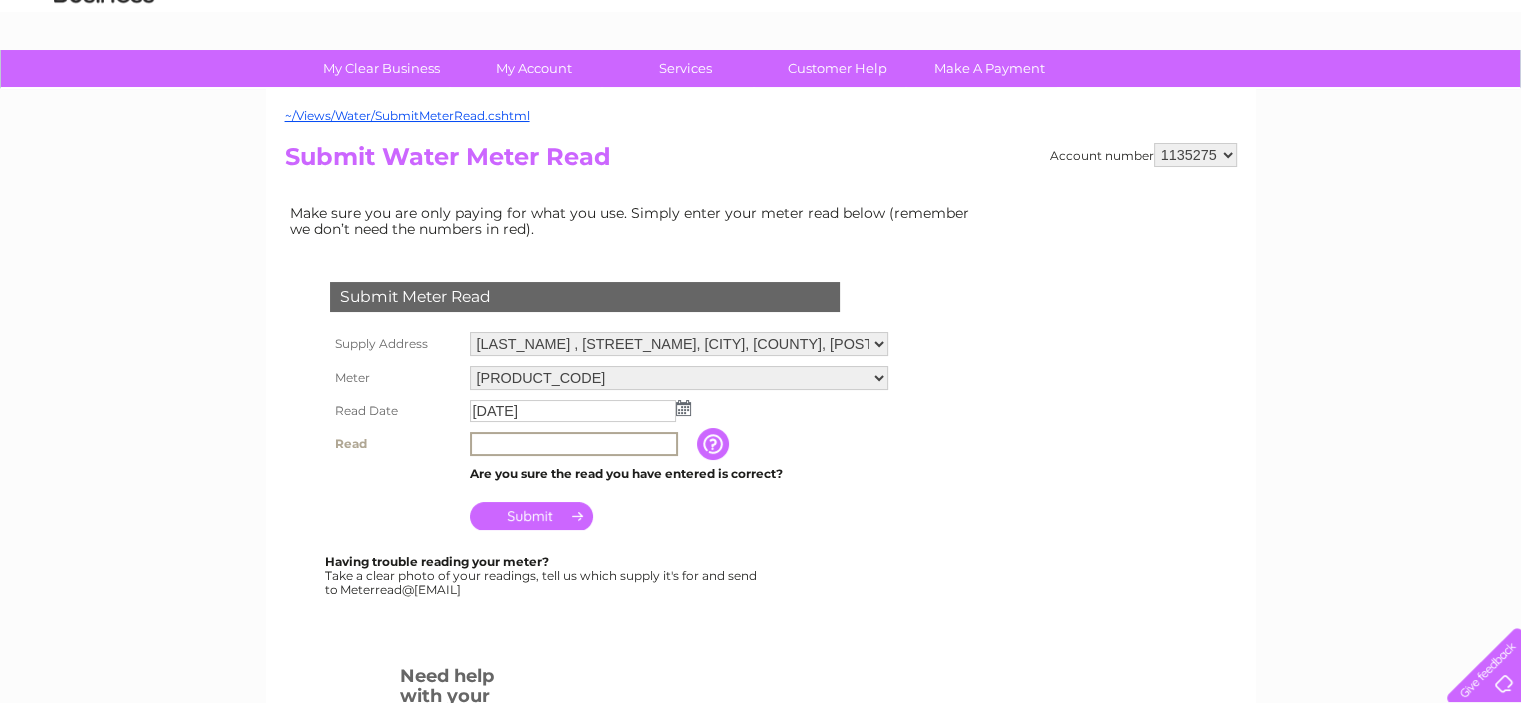 click at bounding box center (574, 444) 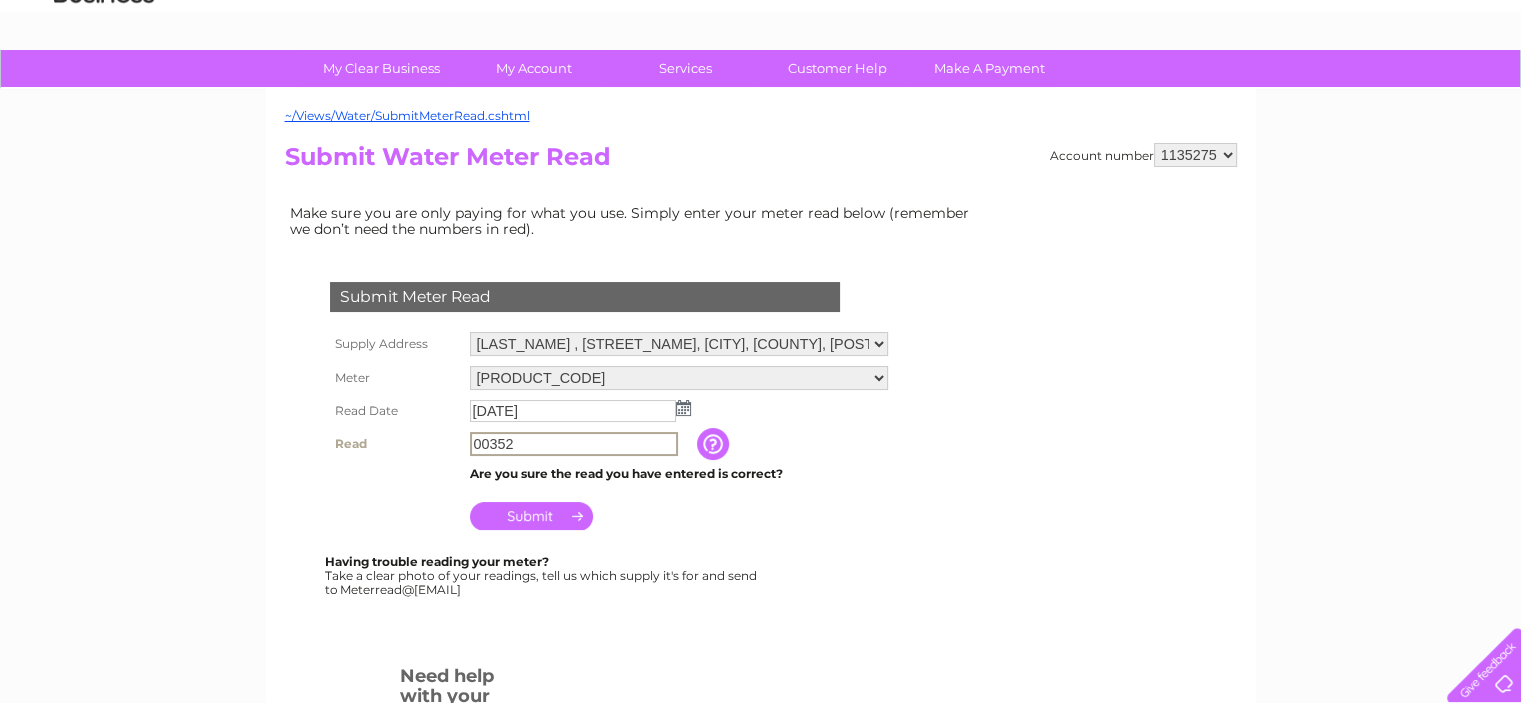 type on "00352" 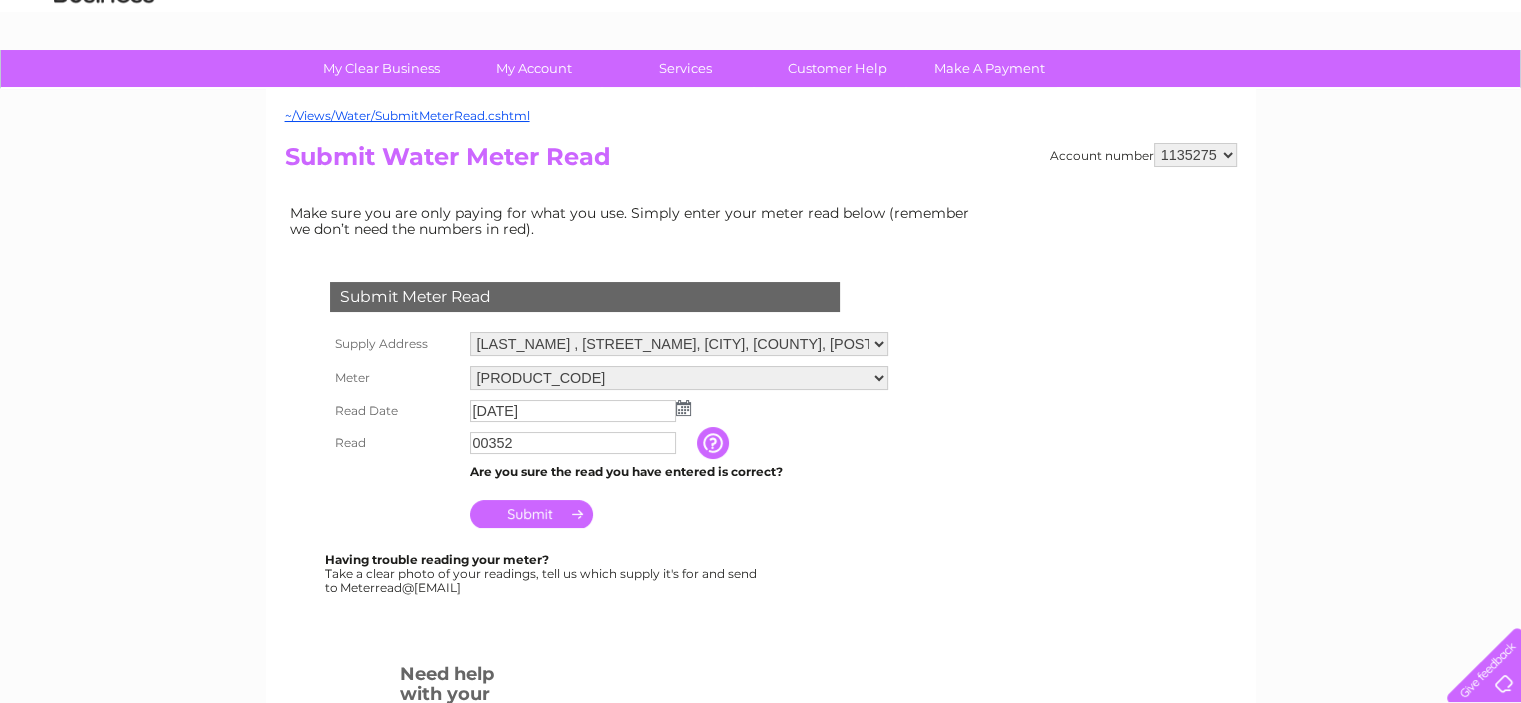 click on "Submit" at bounding box center [531, 514] 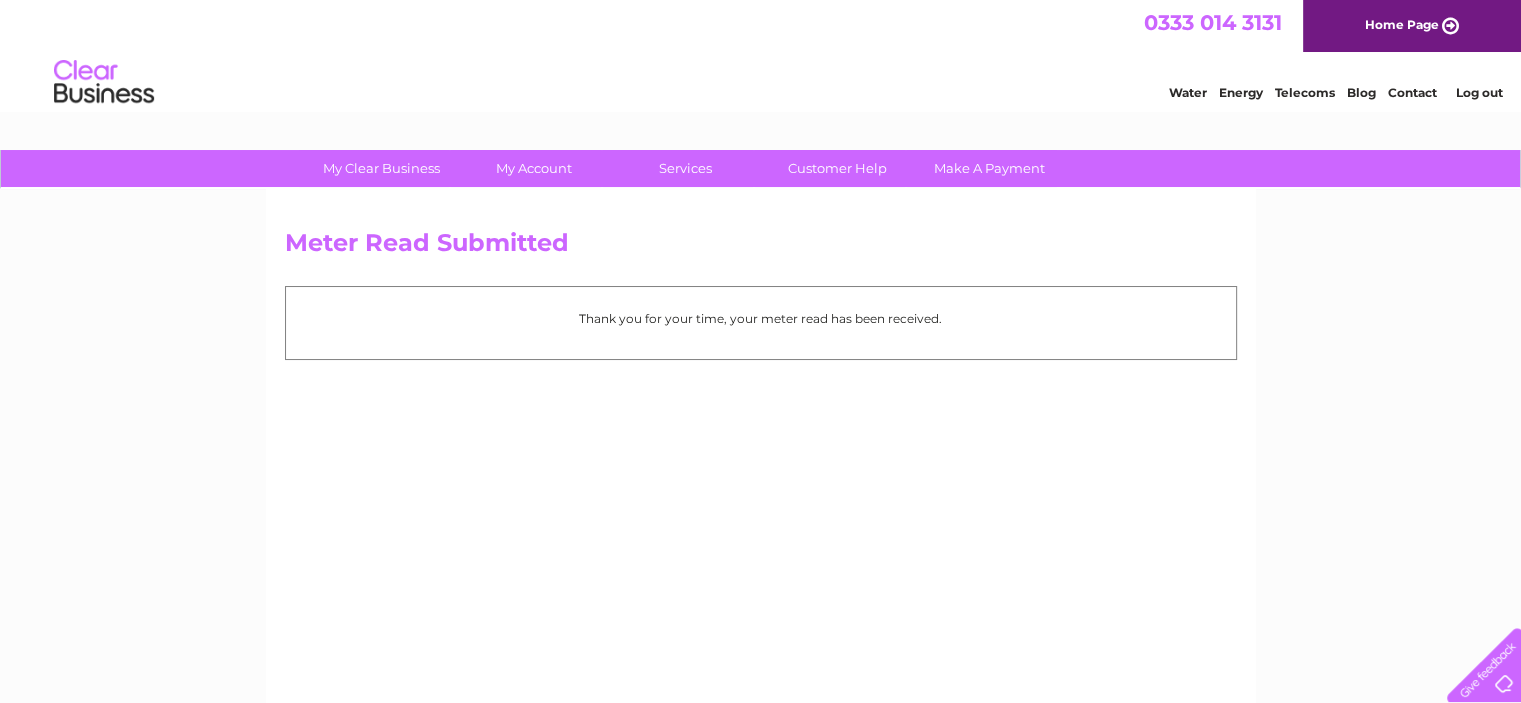scroll, scrollTop: 0, scrollLeft: 0, axis: both 